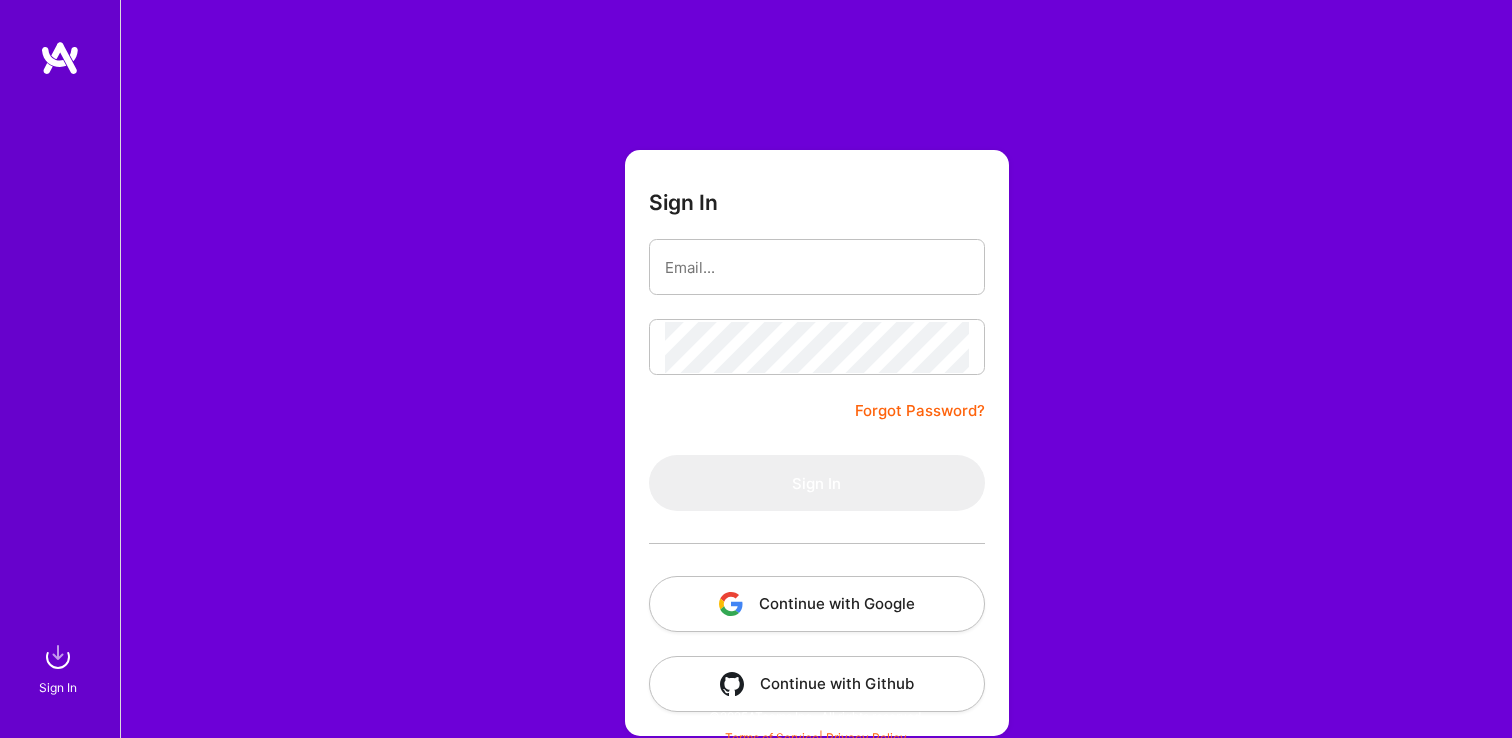 scroll, scrollTop: 0, scrollLeft: 0, axis: both 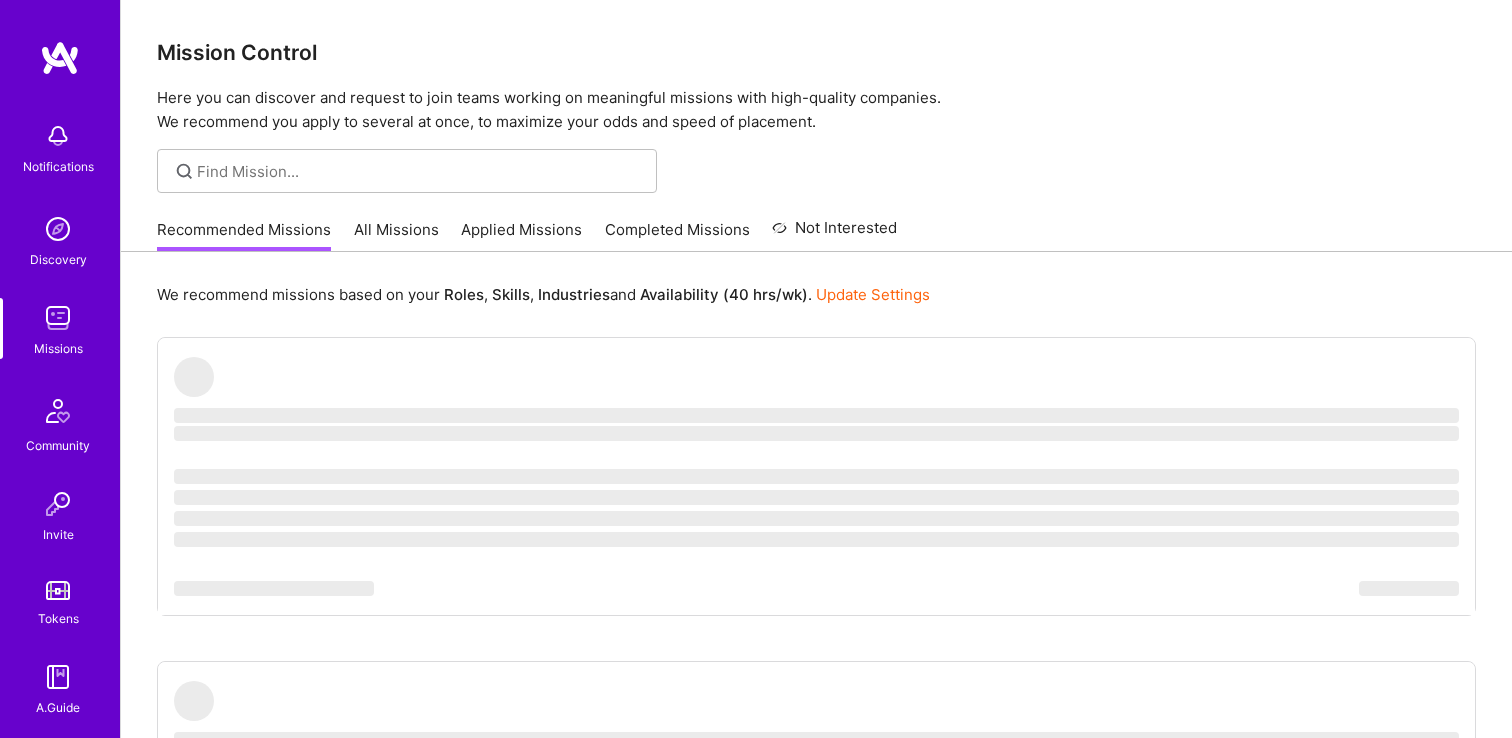click on "All Missions" at bounding box center (396, 235) 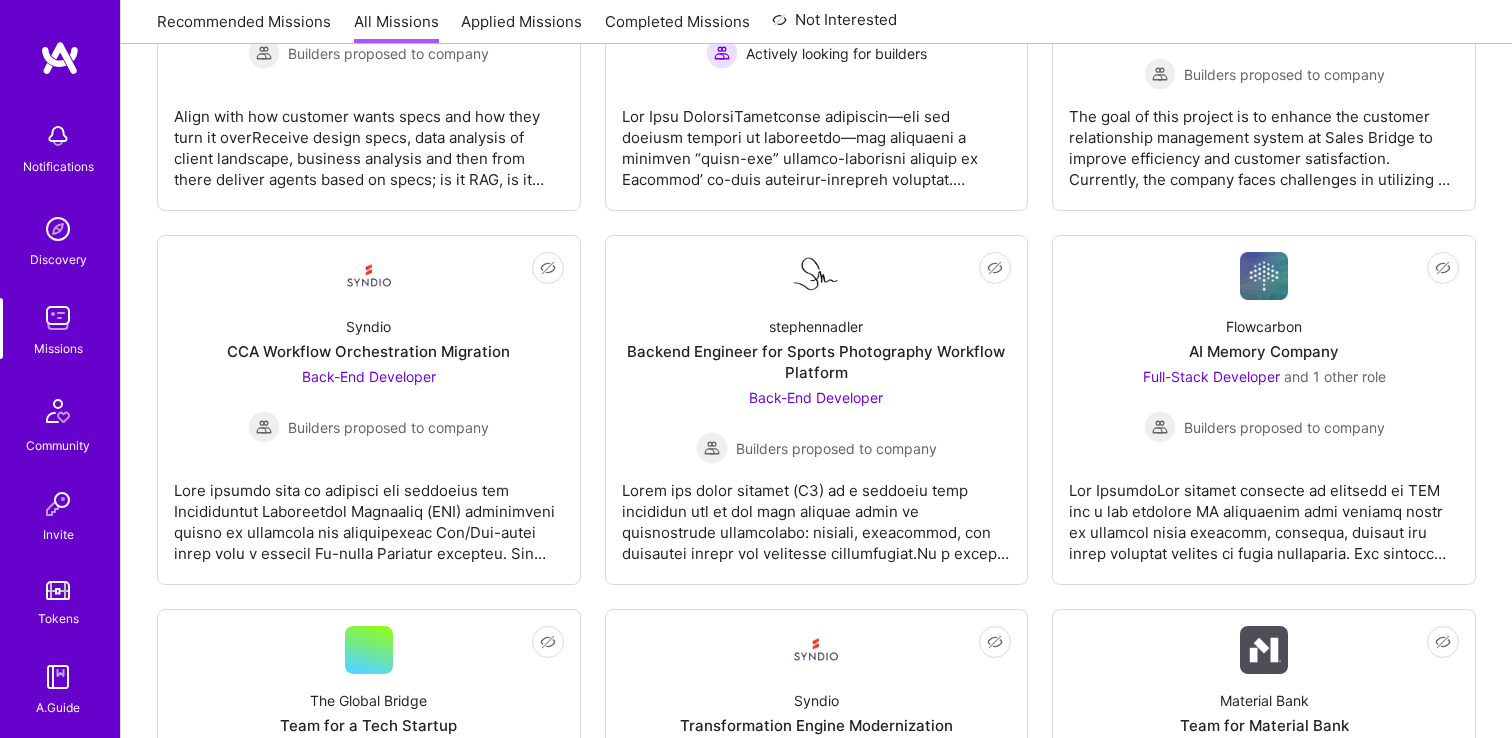 scroll, scrollTop: 1653, scrollLeft: 0, axis: vertical 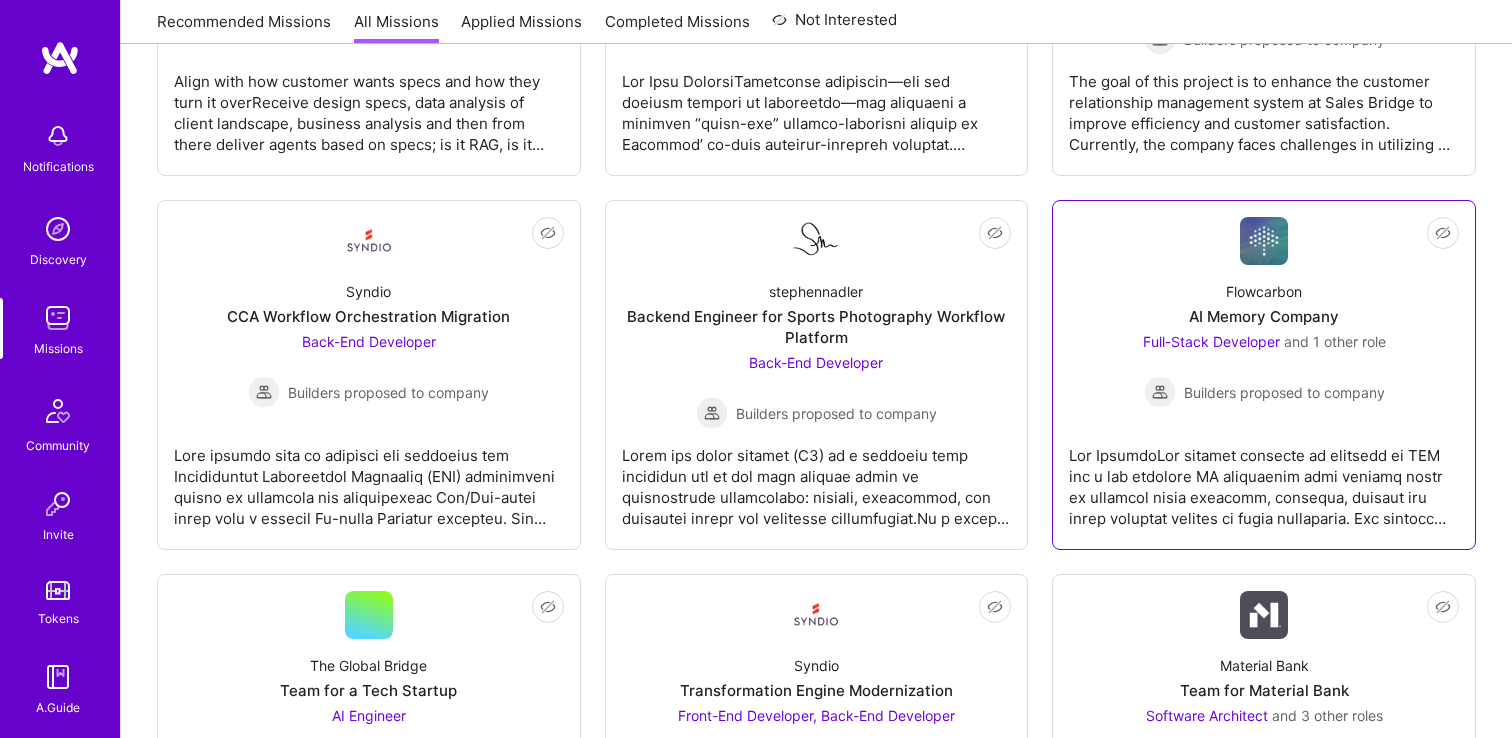 click on "Flowcarbon AI Memory Company Full-Stack Developer   and 1 other role Builders proposed to company" at bounding box center (1264, 336) 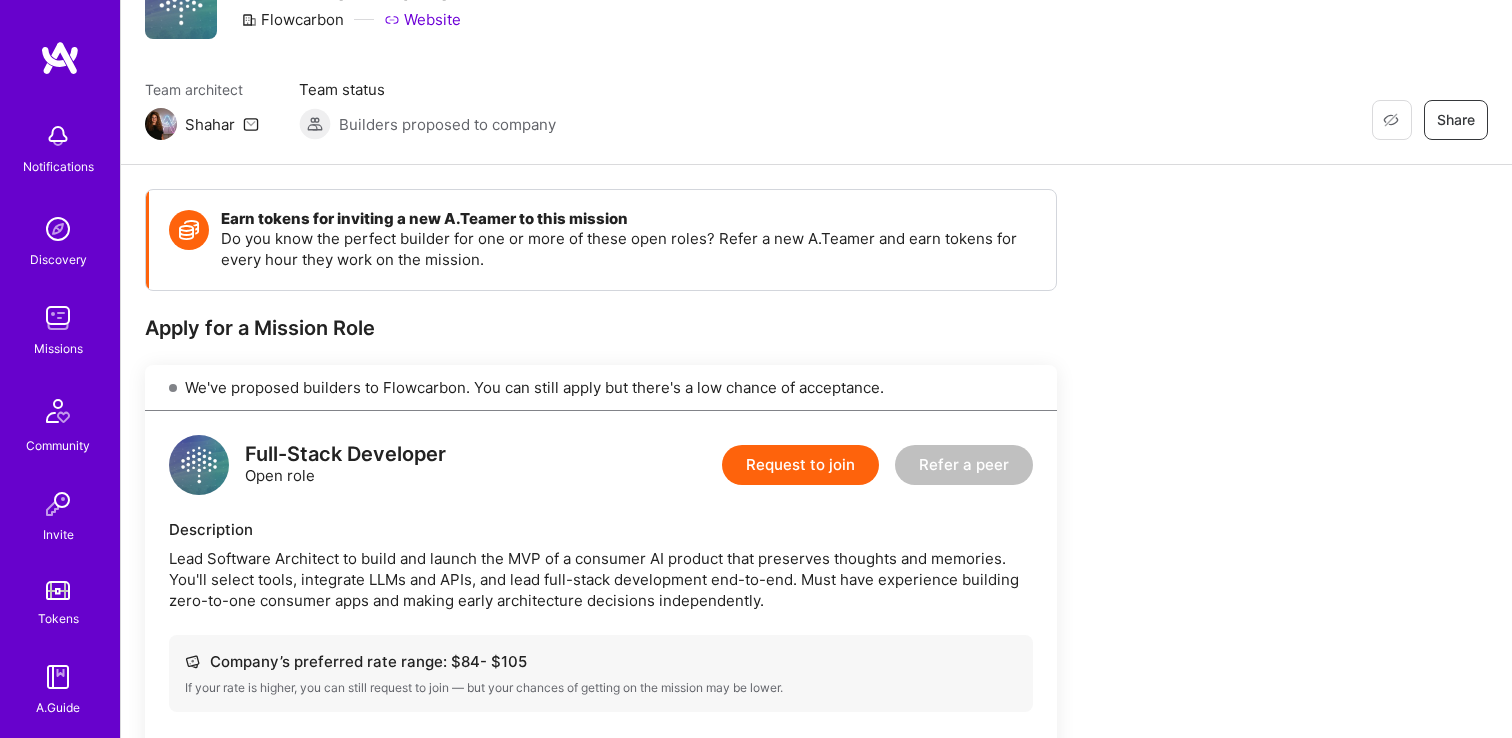 scroll, scrollTop: 74, scrollLeft: 0, axis: vertical 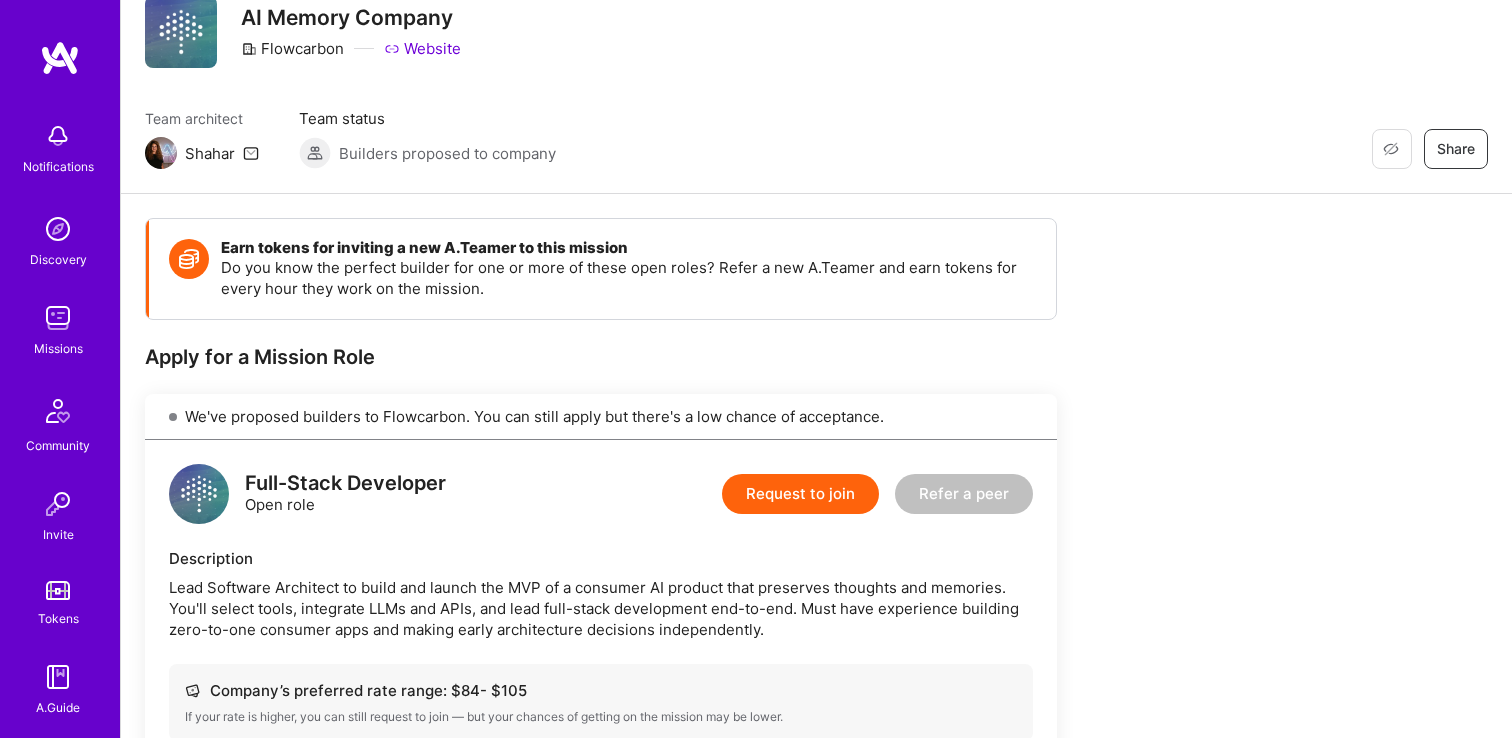 click at bounding box center (58, 136) 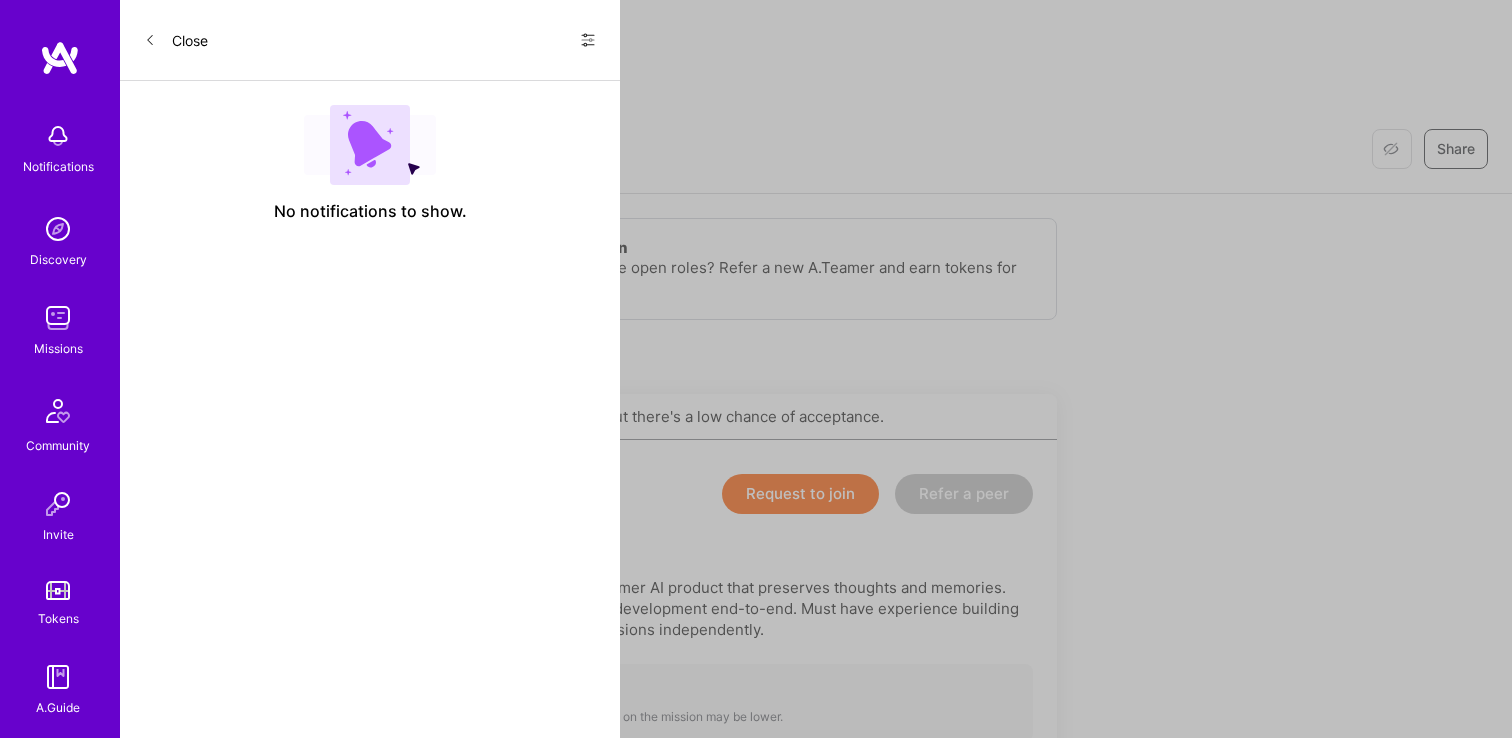 click at bounding box center (588, 42) 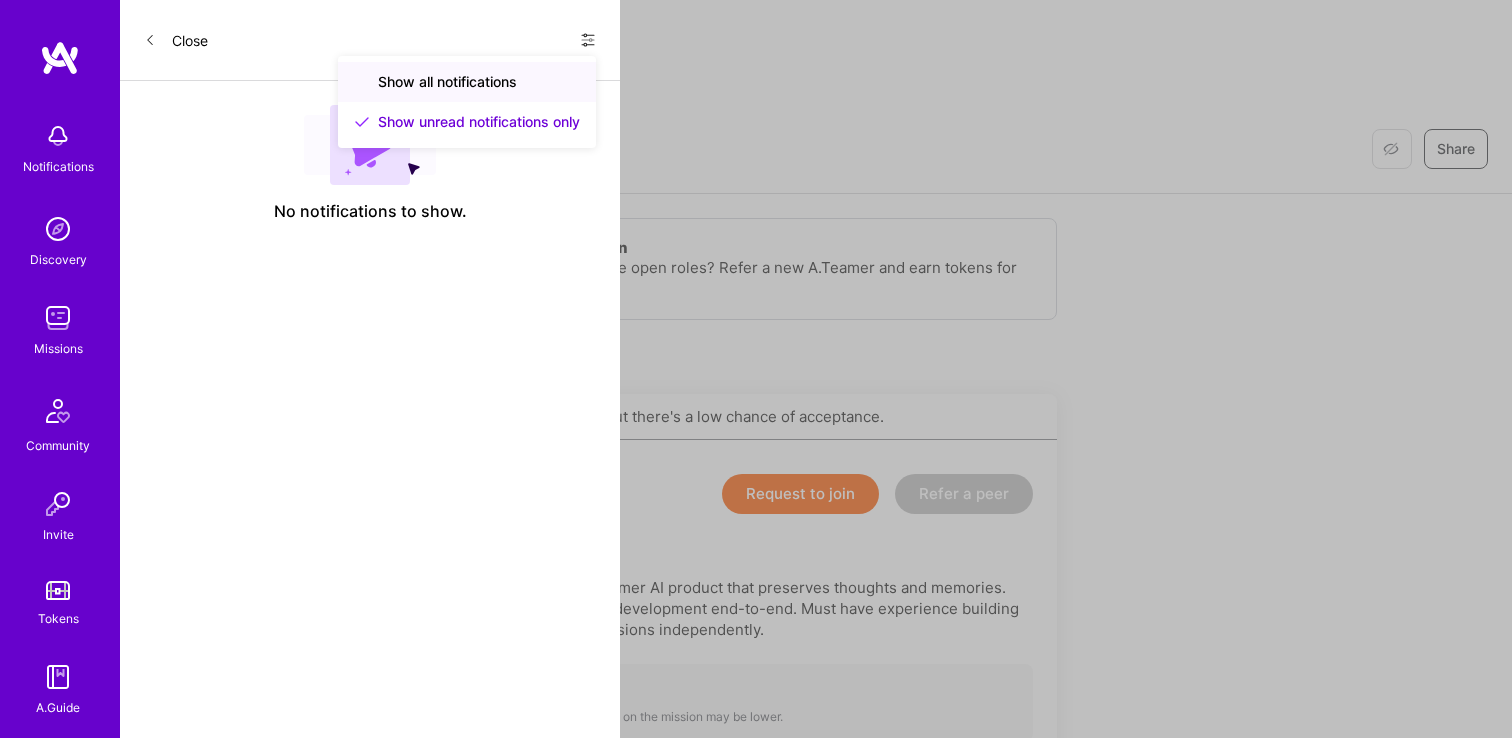 click on "Show all notifications" at bounding box center [447, 82] 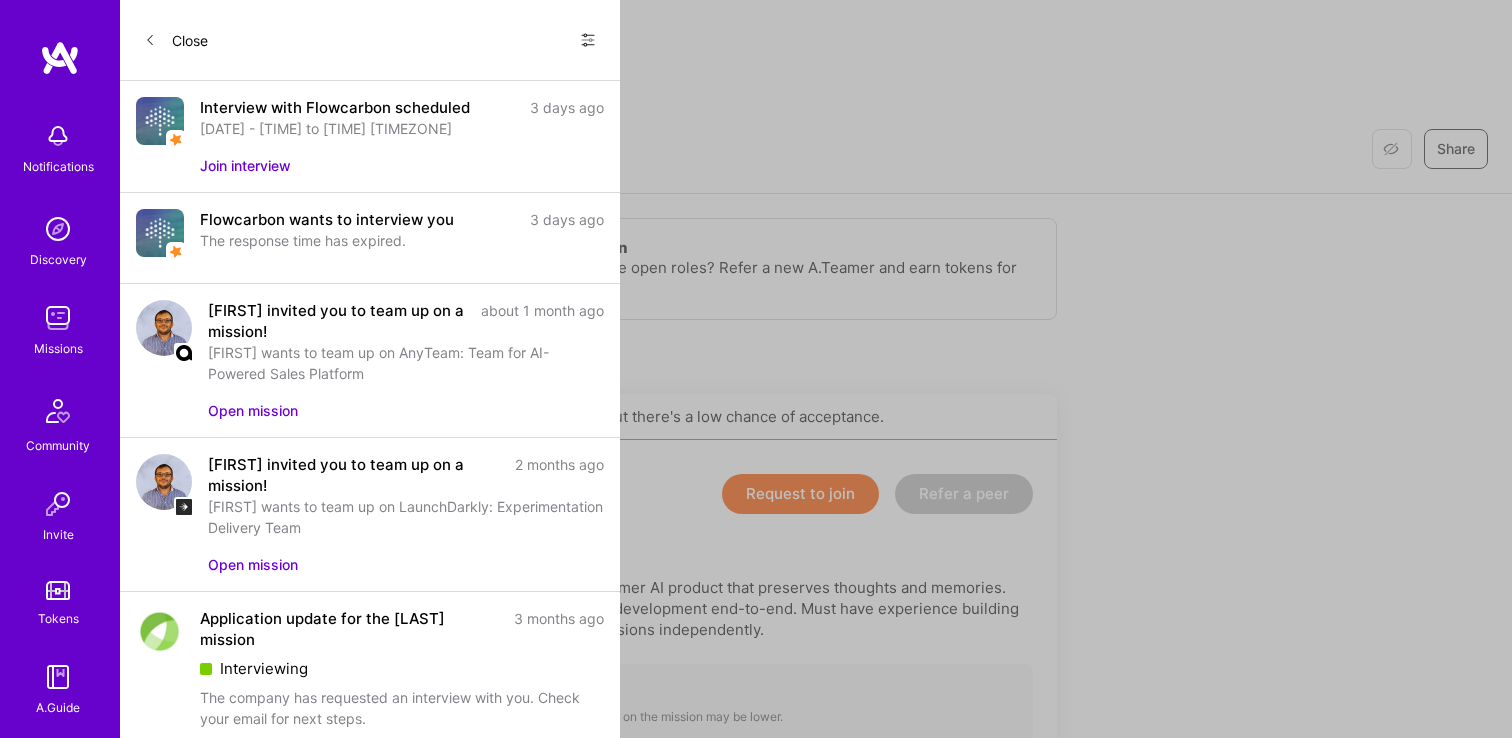 click on "Flowcarbon wants to interview you" at bounding box center [327, 219] 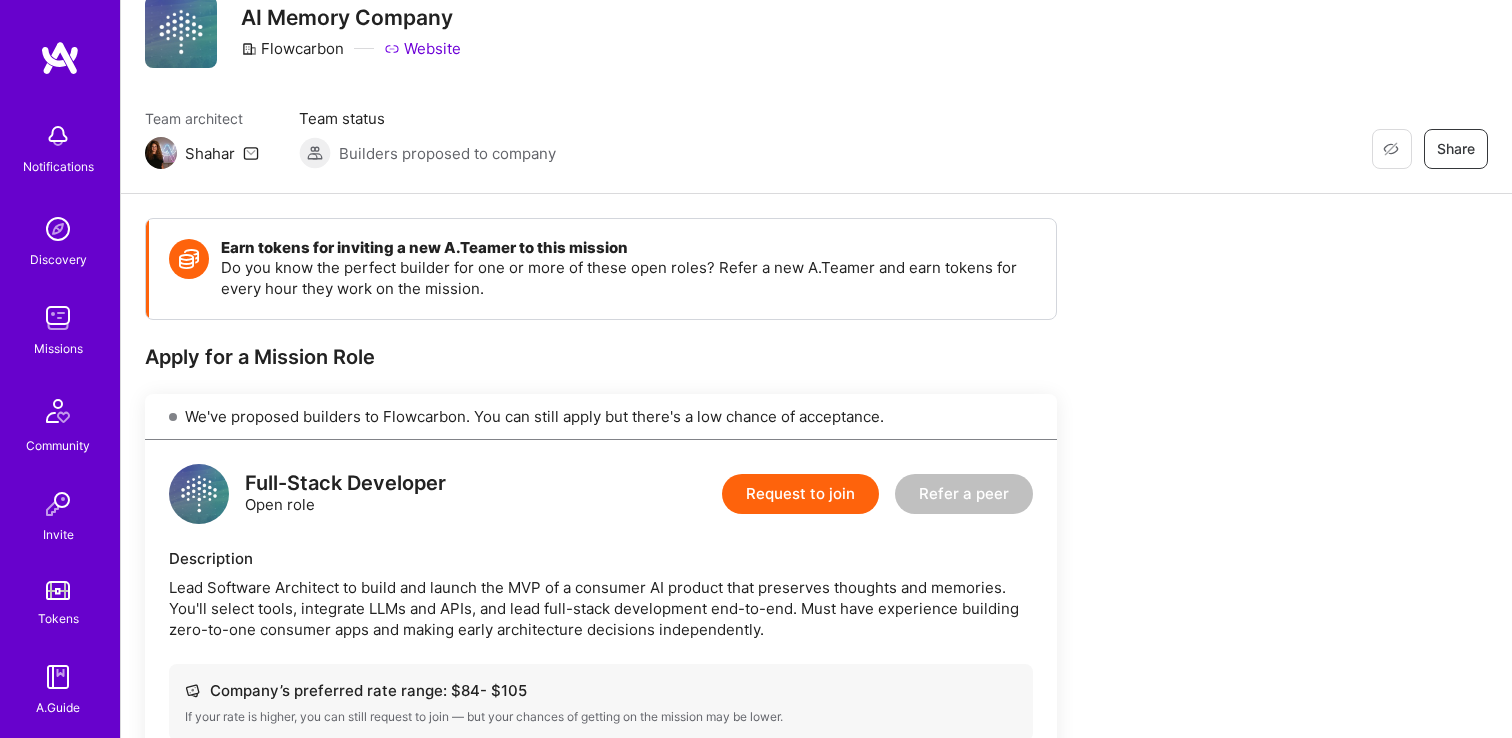 click at bounding box center [58, 318] 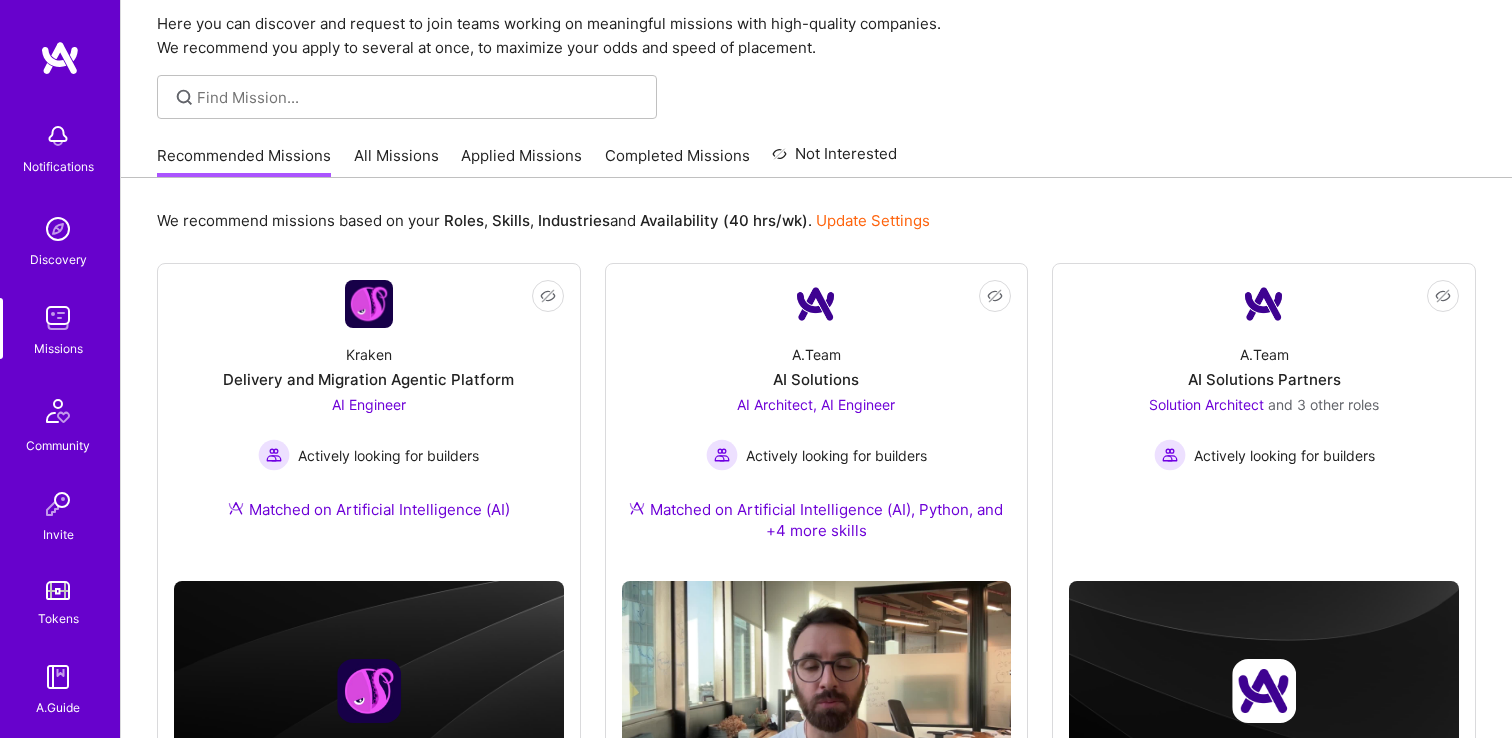 scroll, scrollTop: 0, scrollLeft: 0, axis: both 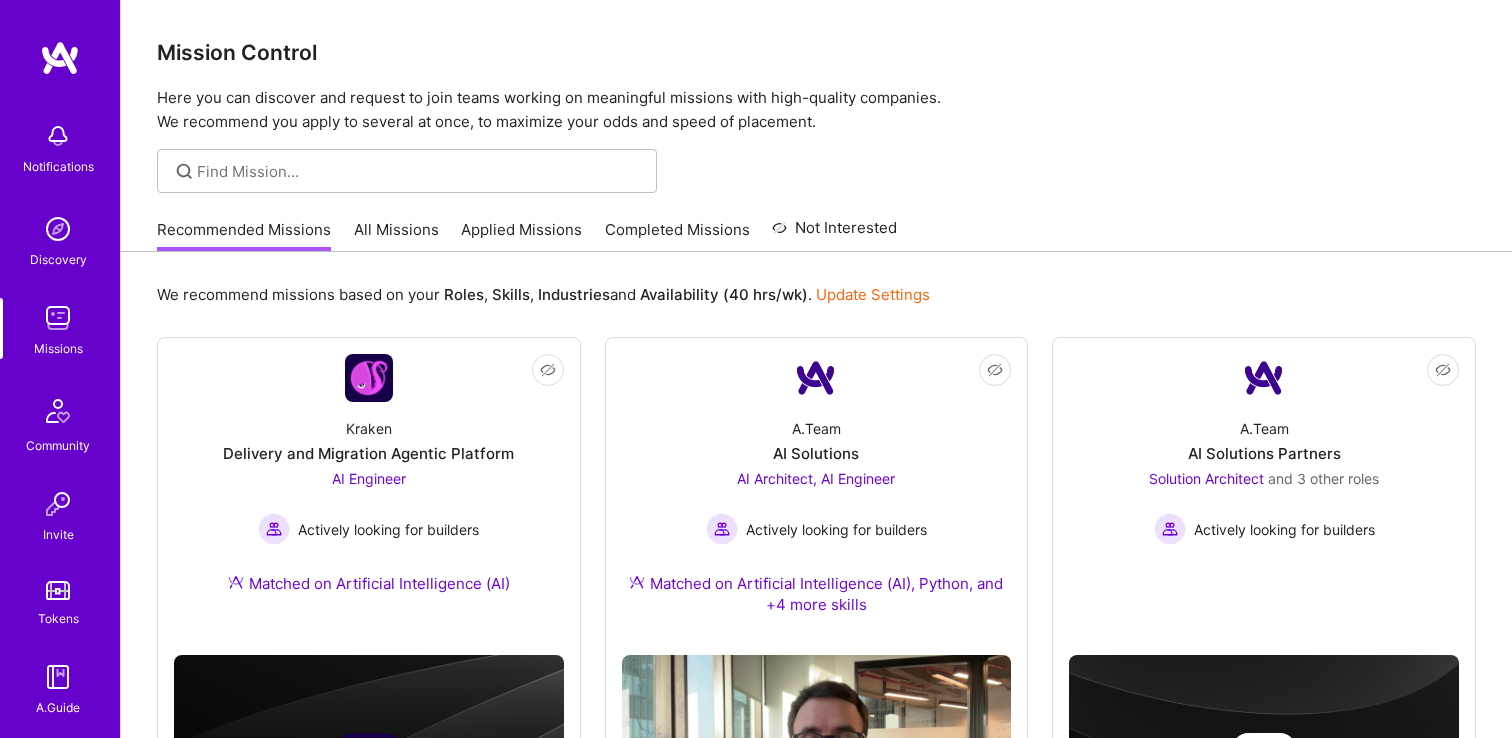 click on "Completed Missions" at bounding box center (677, 235) 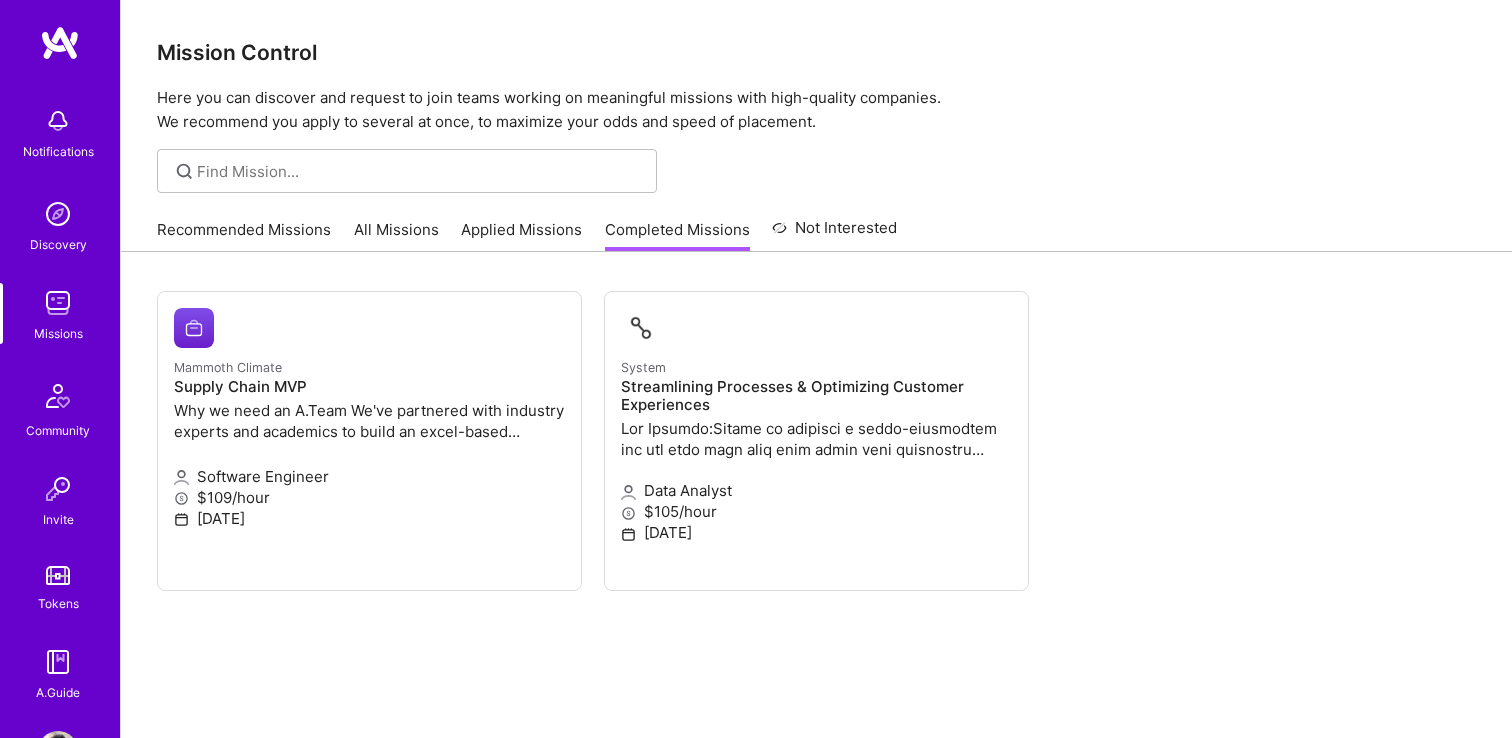 scroll, scrollTop: 0, scrollLeft: 0, axis: both 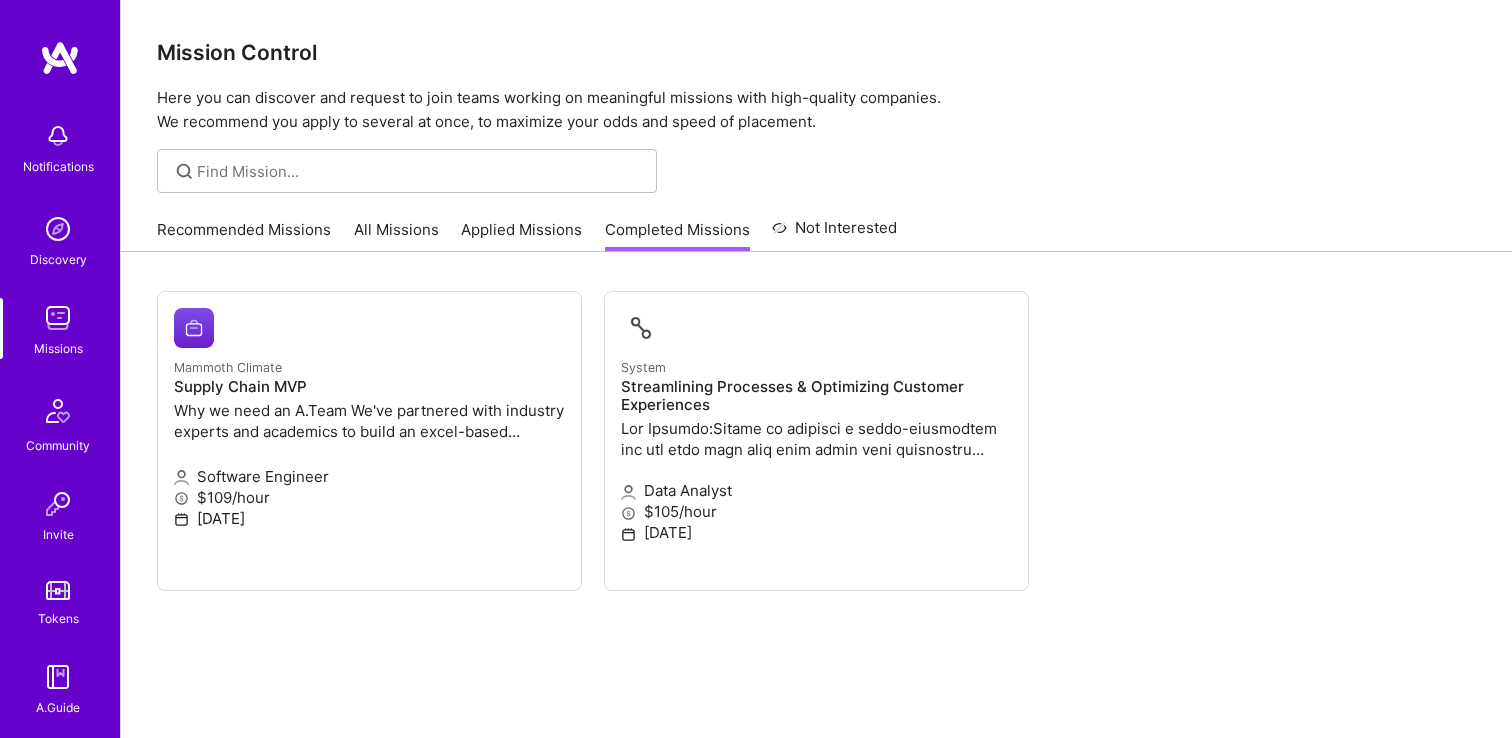 click at bounding box center (60, 58) 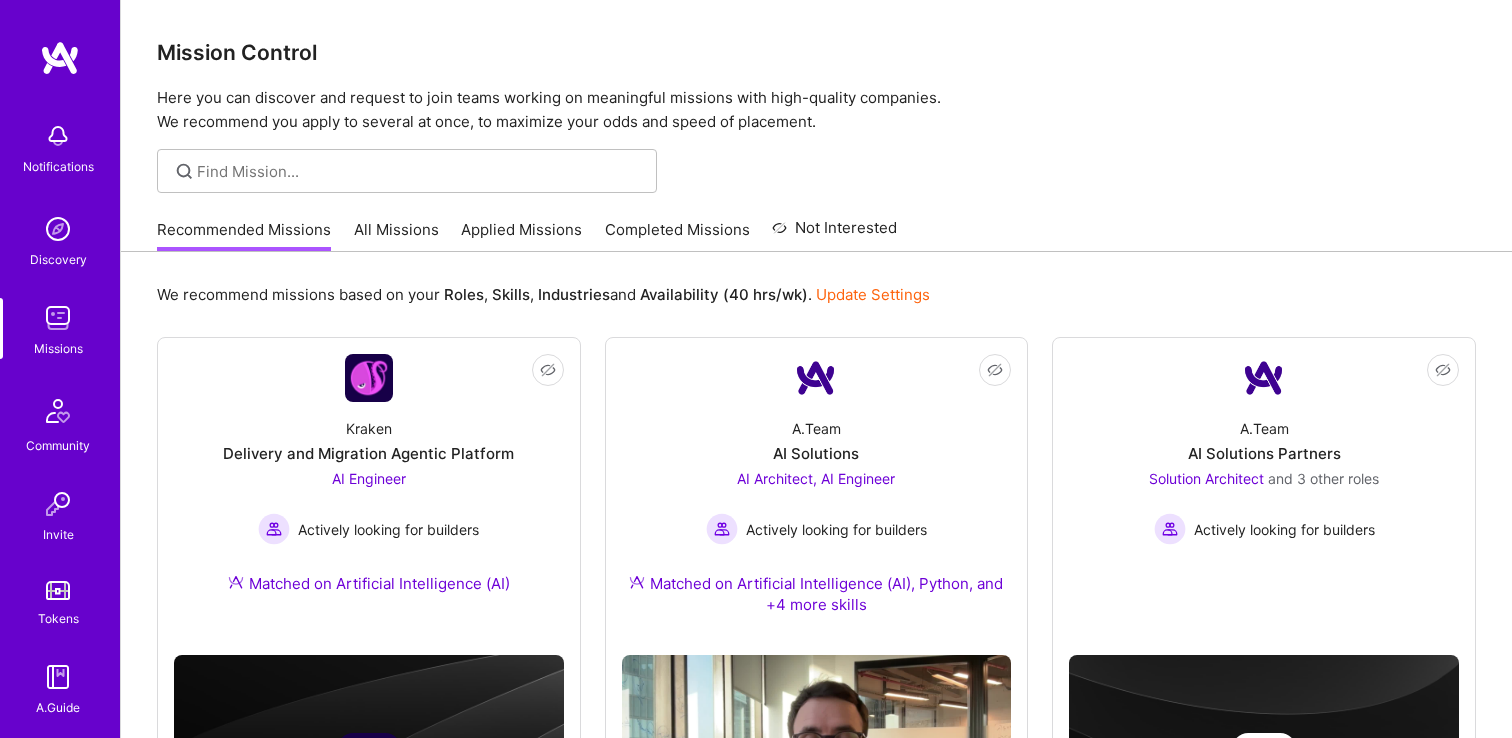 scroll, scrollTop: 88, scrollLeft: 0, axis: vertical 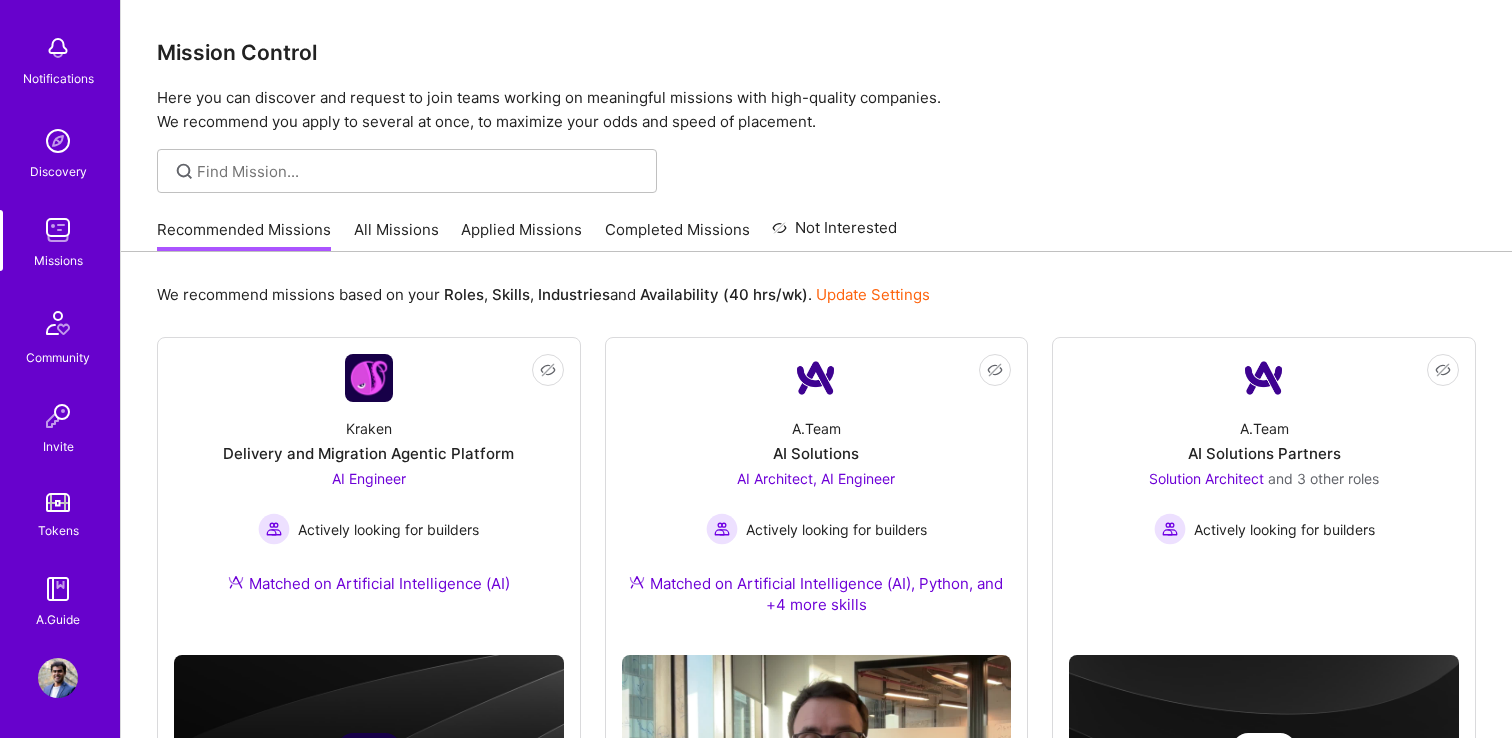 click at bounding box center (58, 678) 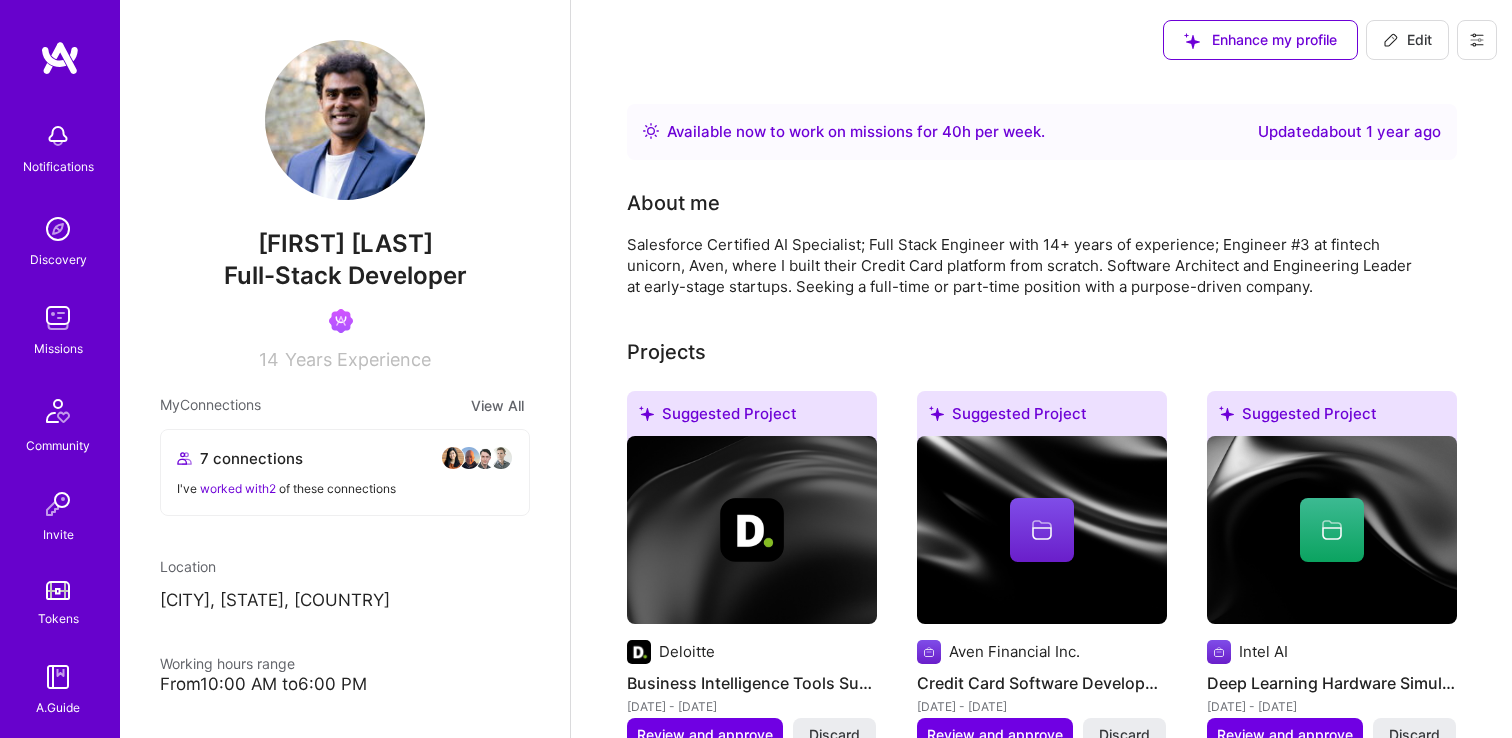 click on "Notifications Discovery Missions Community Invite Tokens A.Guide" at bounding box center [60, 379] 